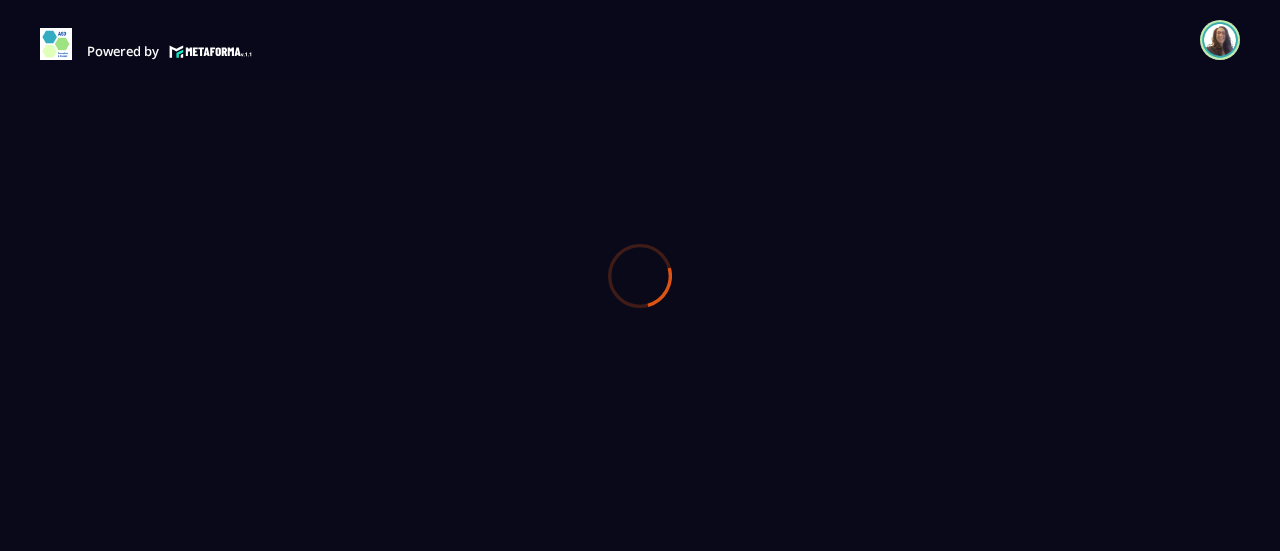 scroll, scrollTop: 0, scrollLeft: 0, axis: both 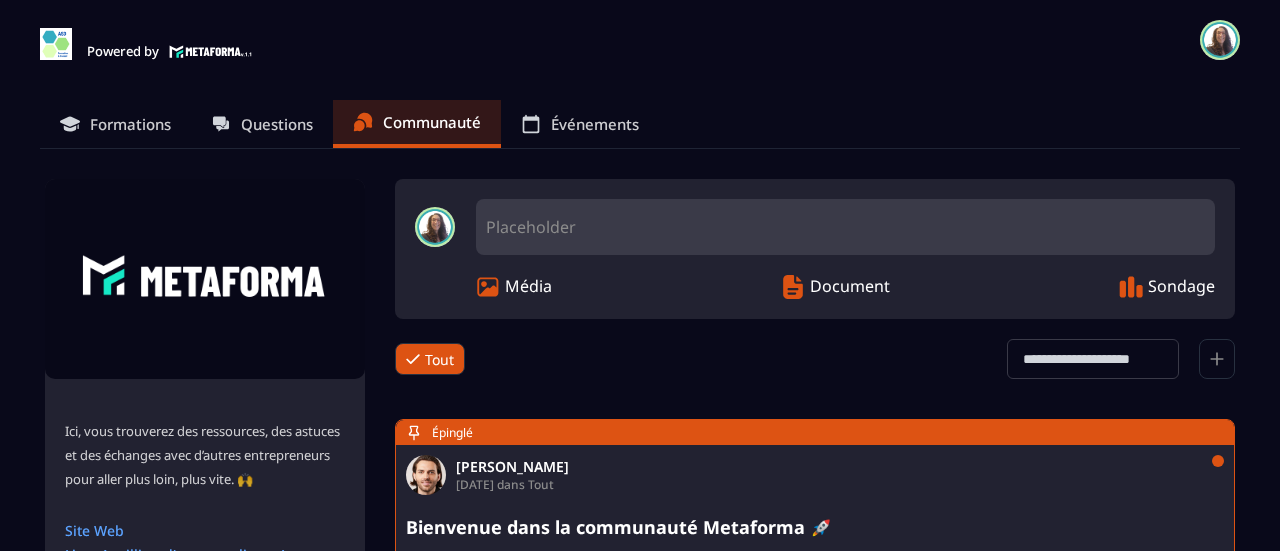 click on "Formations" at bounding box center (130, 124) 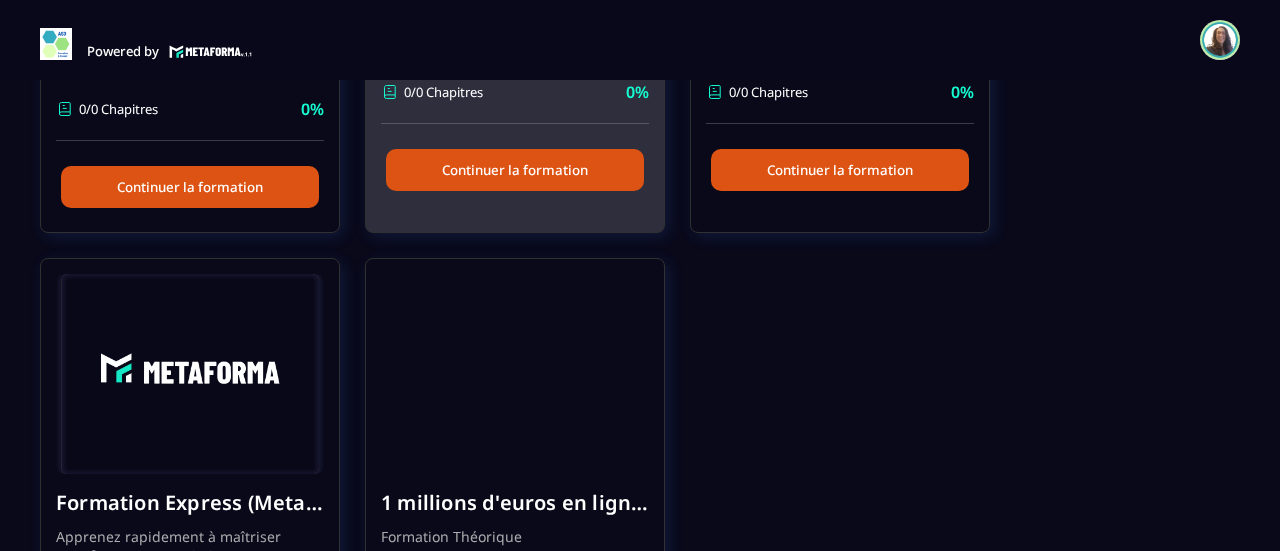 scroll, scrollTop: 700, scrollLeft: 0, axis: vertical 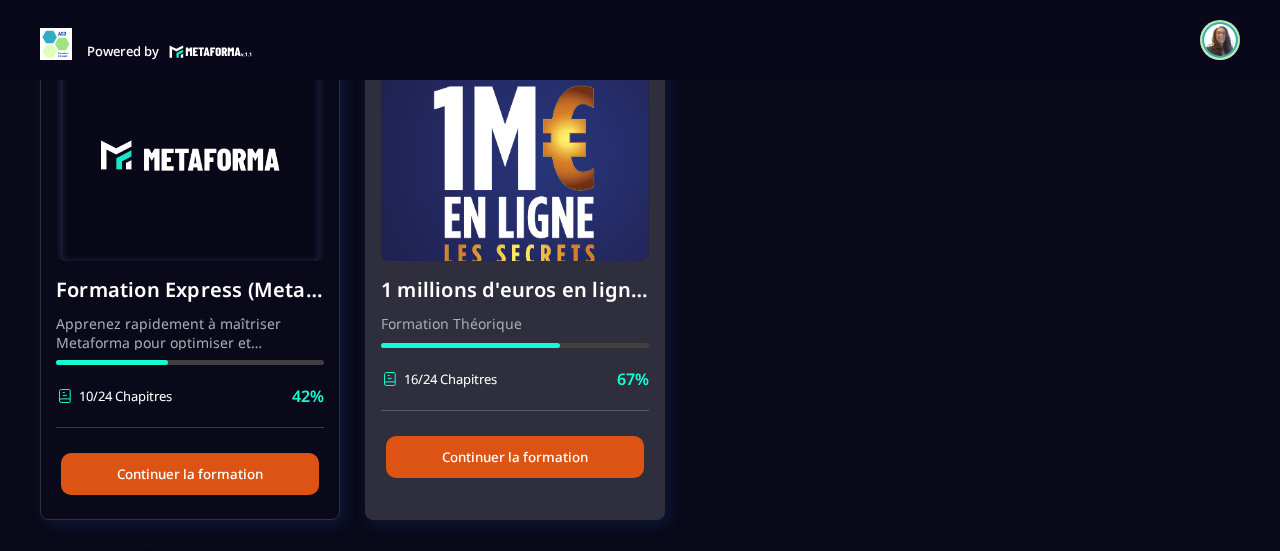 click at bounding box center (515, 161) 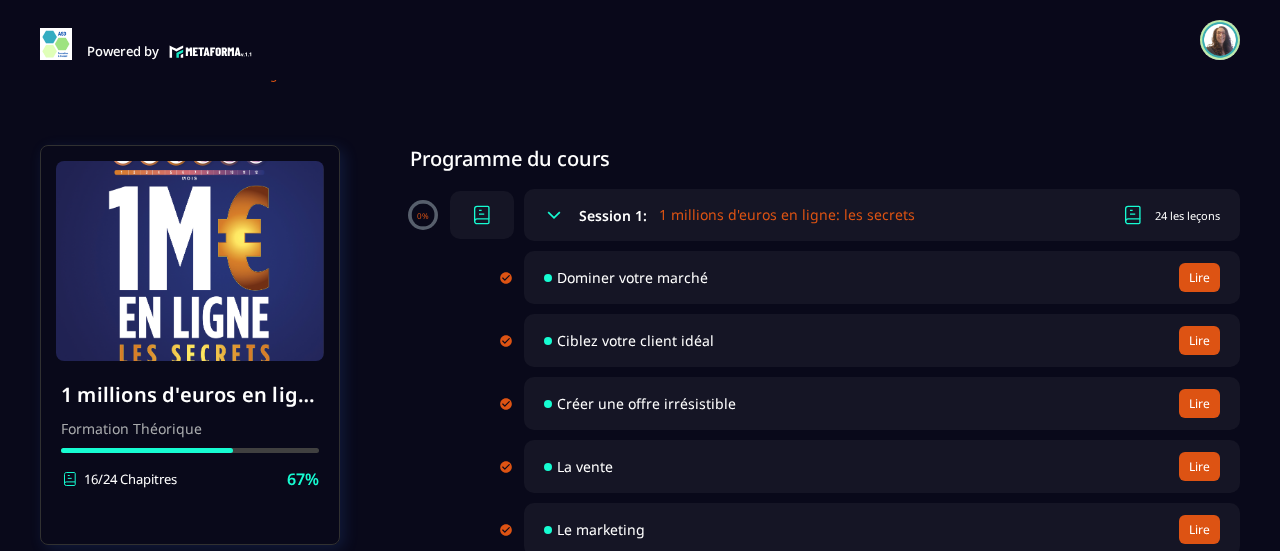 scroll, scrollTop: 0, scrollLeft: 0, axis: both 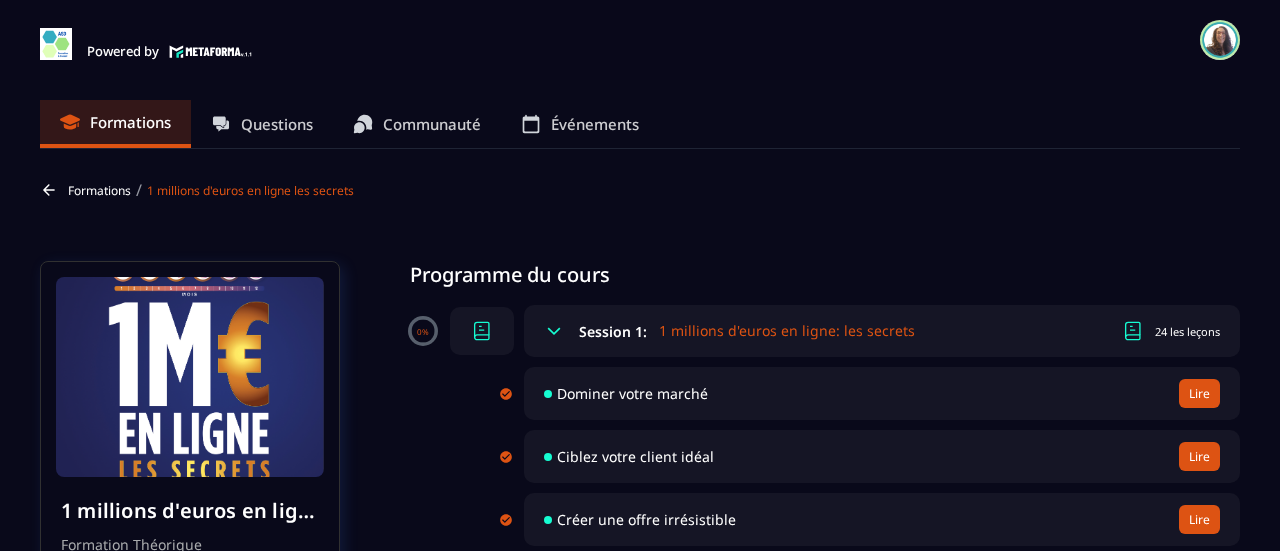 click on "Formations" at bounding box center (99, 190) 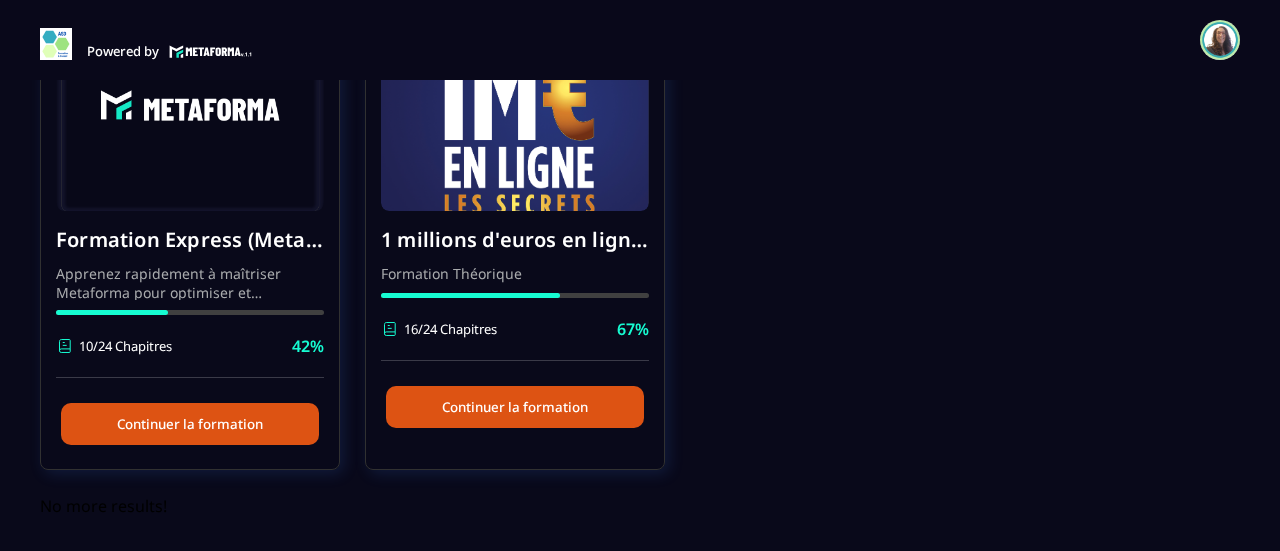 scroll, scrollTop: 753, scrollLeft: 0, axis: vertical 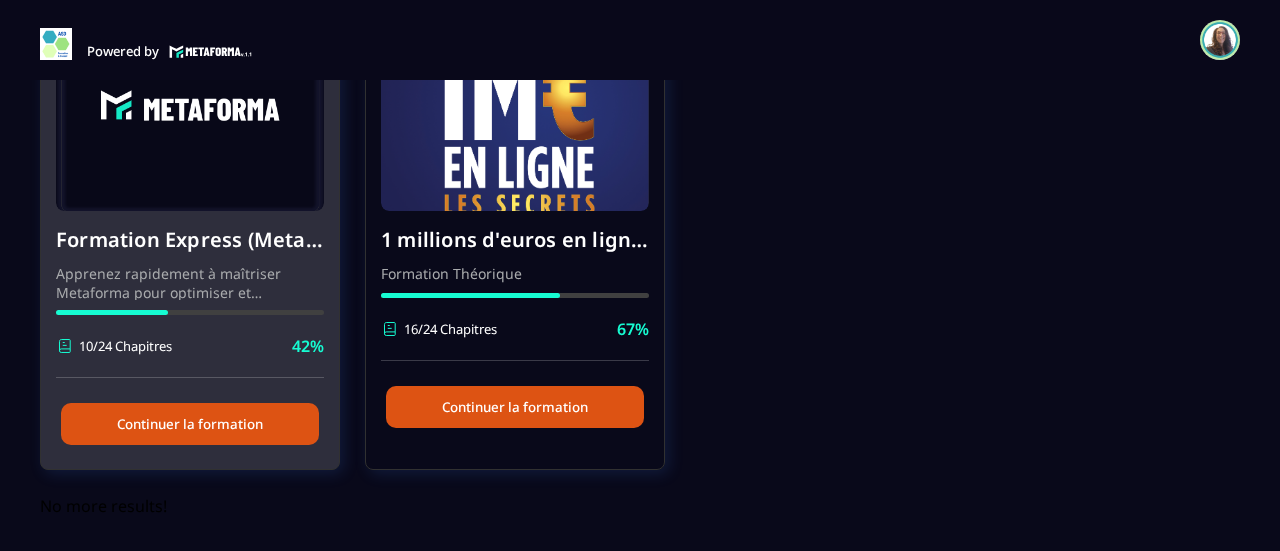 click at bounding box center [190, 111] 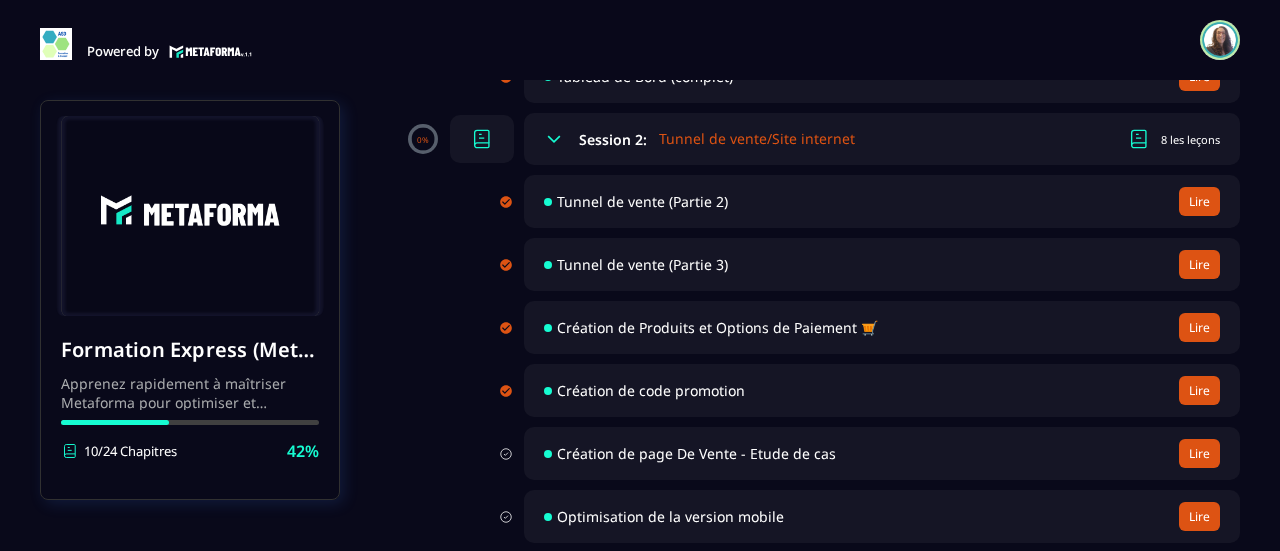 scroll, scrollTop: 0, scrollLeft: 0, axis: both 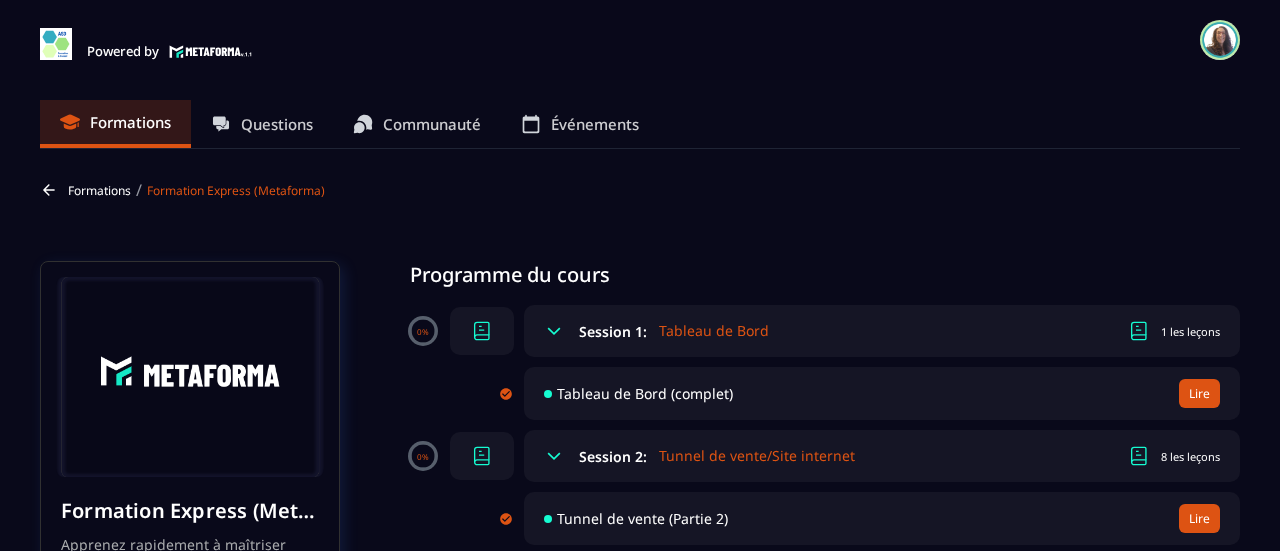 click on "Formations" at bounding box center [99, 190] 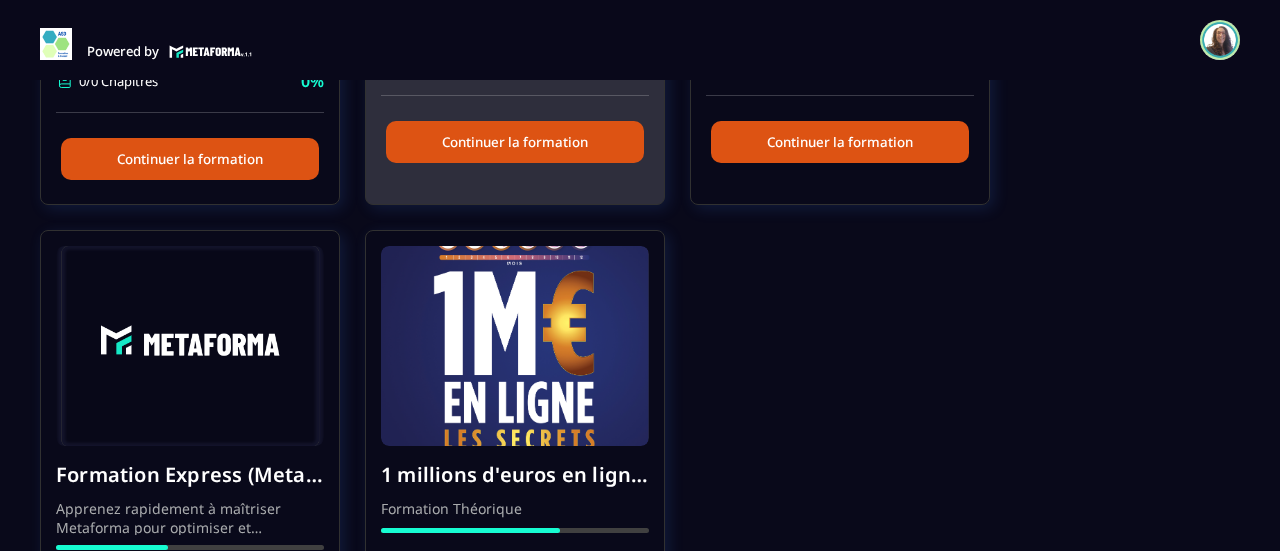 scroll, scrollTop: 700, scrollLeft: 0, axis: vertical 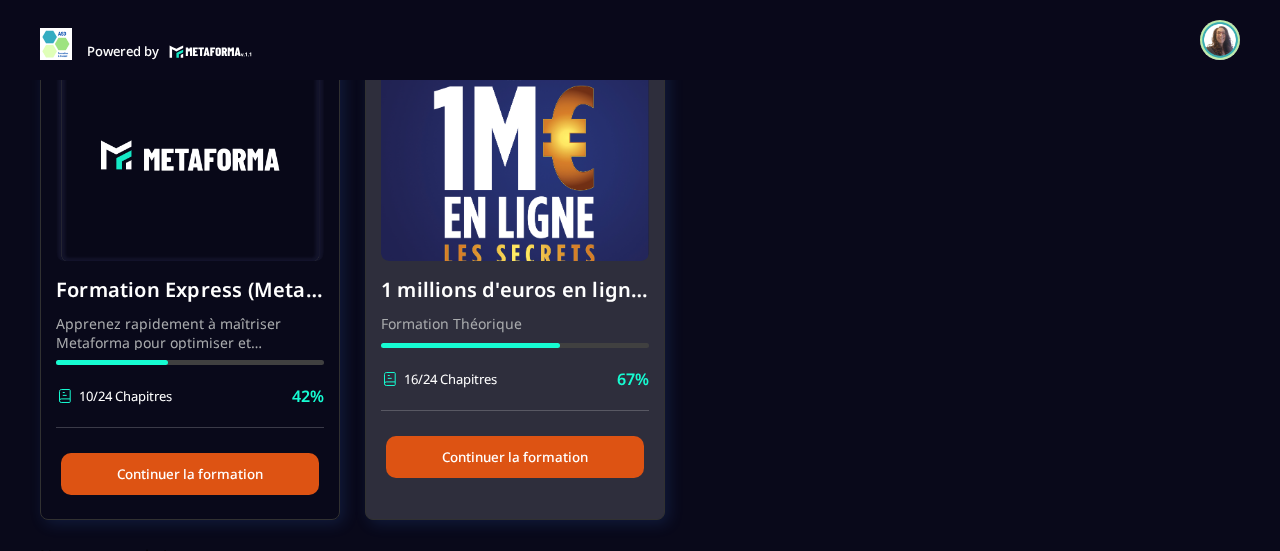 click at bounding box center (515, 161) 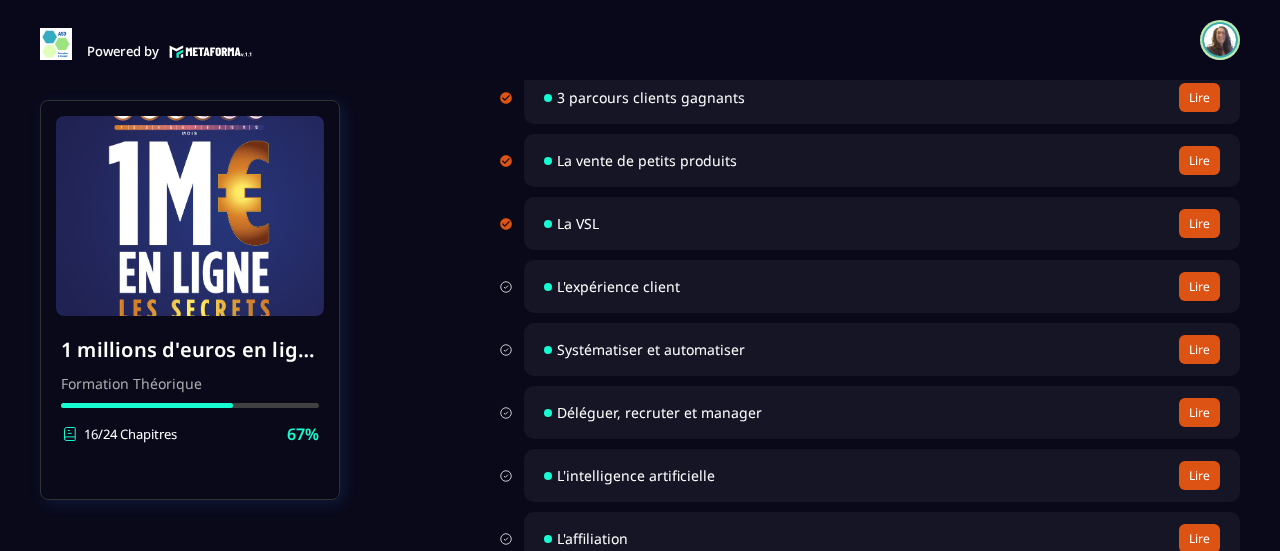 scroll, scrollTop: 1100, scrollLeft: 0, axis: vertical 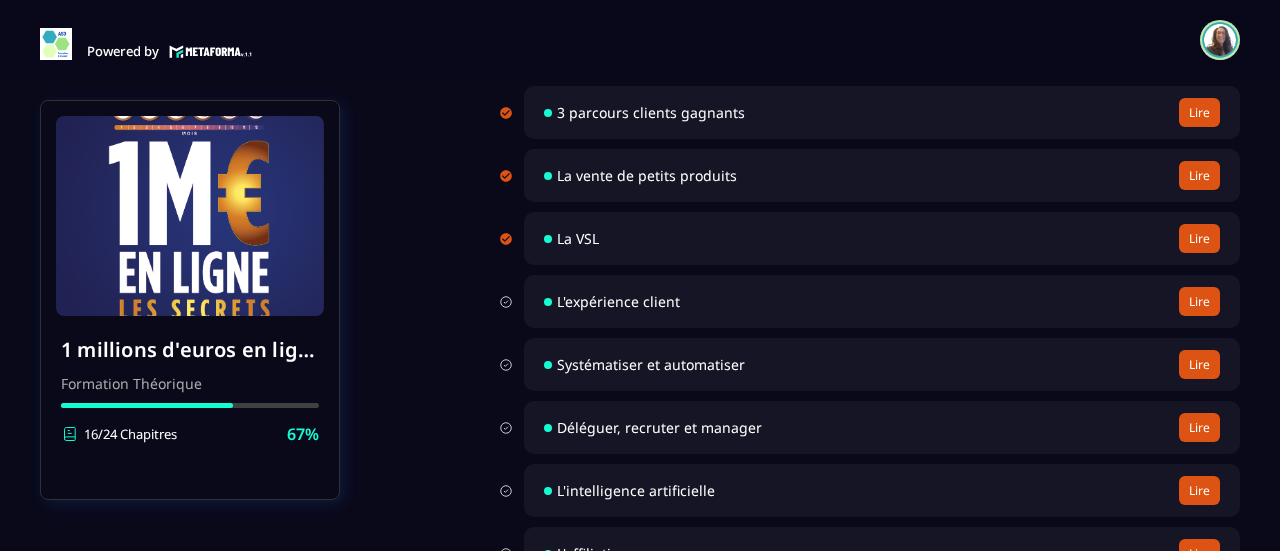 click on "La vente de petits produits" at bounding box center [647, 175] 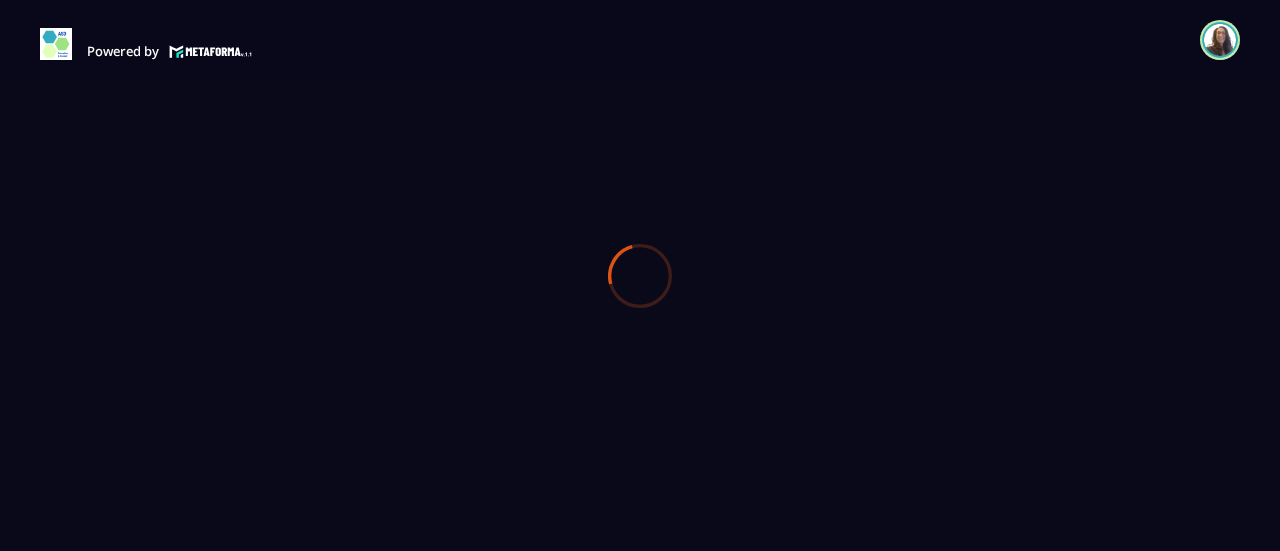 scroll, scrollTop: 0, scrollLeft: 0, axis: both 